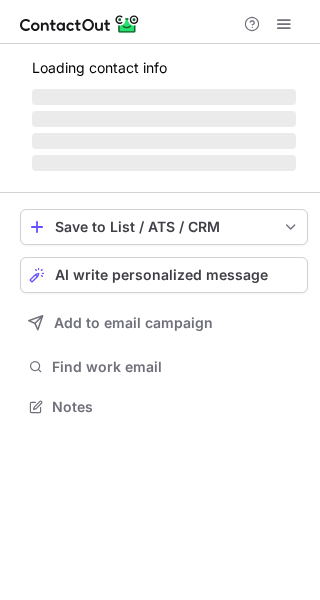 scroll, scrollTop: 0, scrollLeft: 0, axis: both 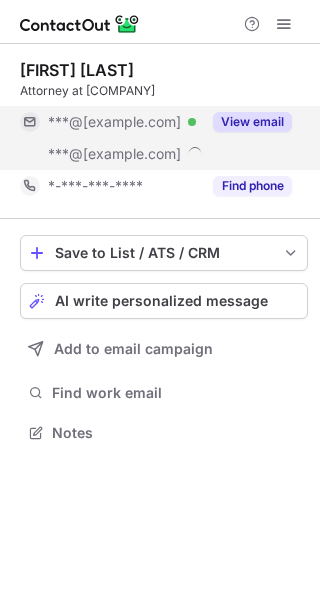 click on "View email" at bounding box center [252, 122] 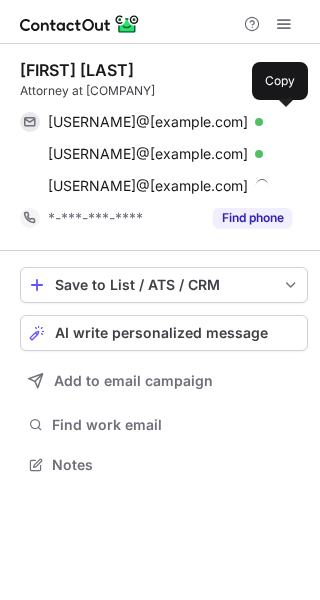scroll, scrollTop: 9, scrollLeft: 10, axis: both 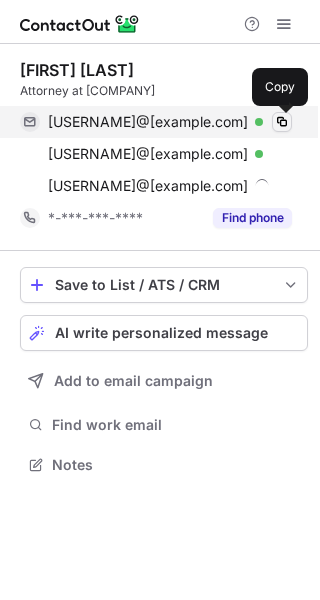 click at bounding box center [282, 122] 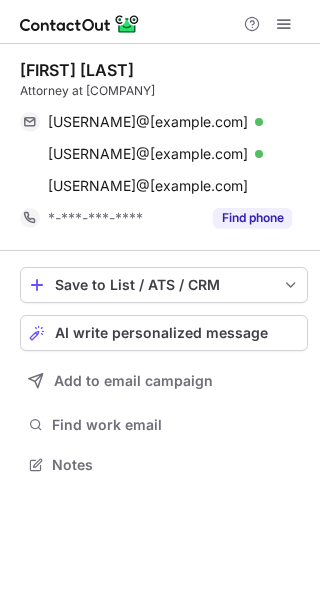 type 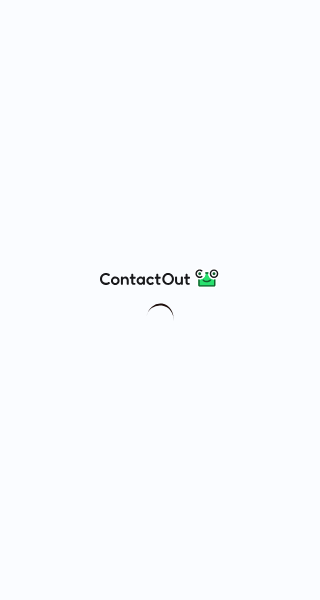 scroll, scrollTop: 0, scrollLeft: 0, axis: both 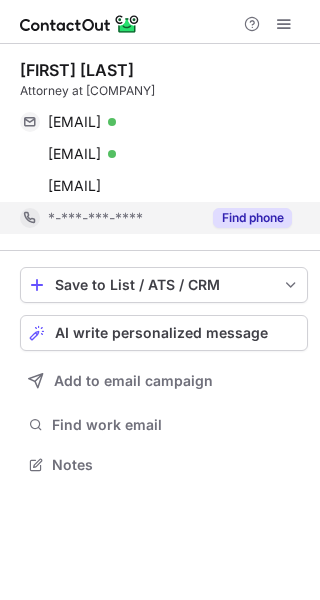 click on "Find phone" at bounding box center [252, 218] 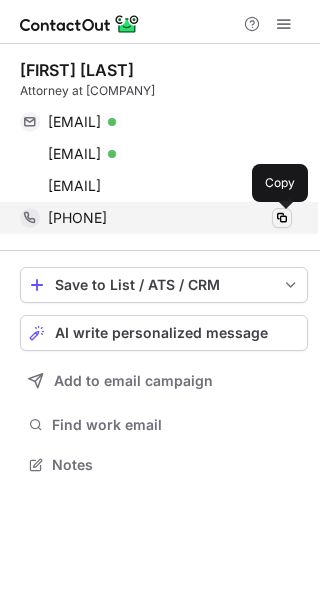 click at bounding box center [282, 218] 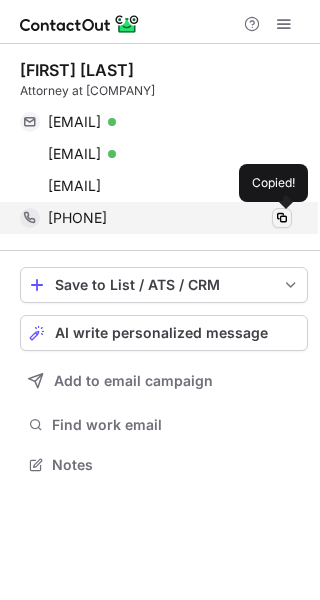 type 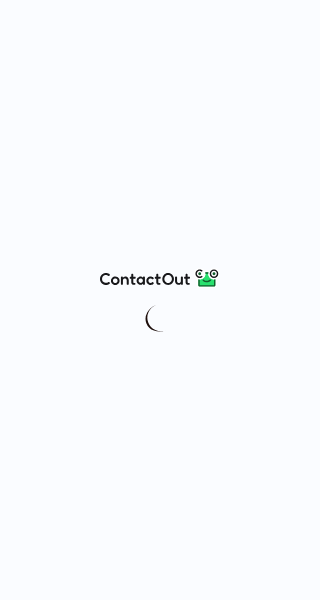 scroll, scrollTop: 0, scrollLeft: 0, axis: both 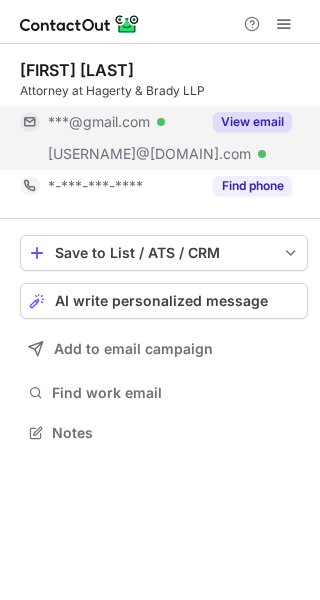 click on "View email" at bounding box center [252, 122] 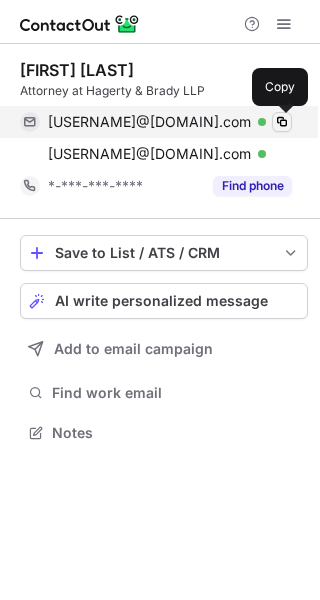 click at bounding box center [282, 122] 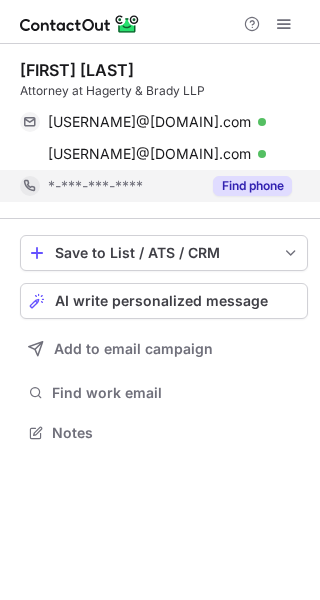 click on "Find phone" at bounding box center [252, 186] 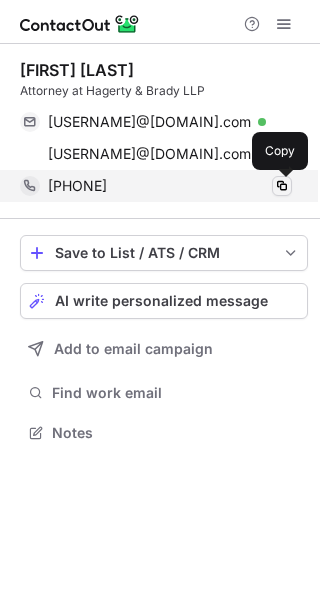 click at bounding box center [282, 186] 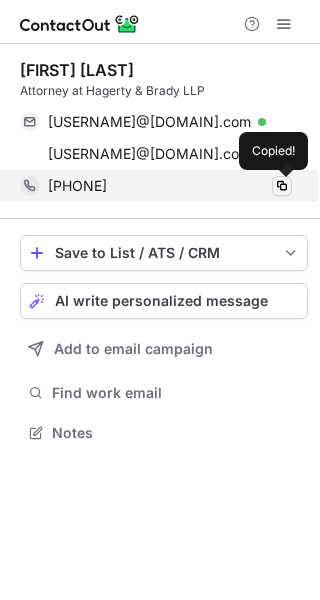 type 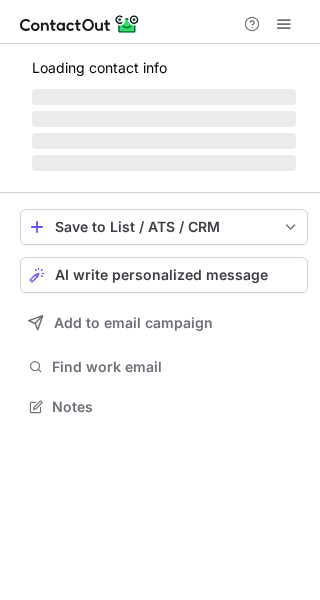 scroll, scrollTop: 0, scrollLeft: 0, axis: both 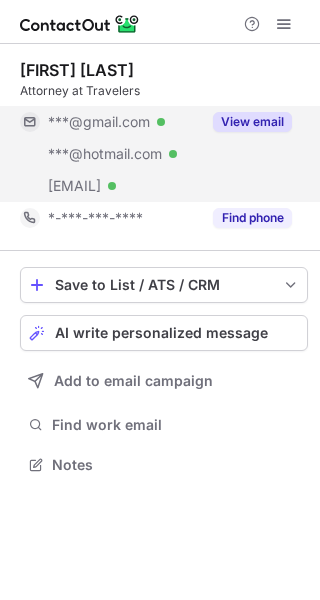 click on "View email" at bounding box center [252, 122] 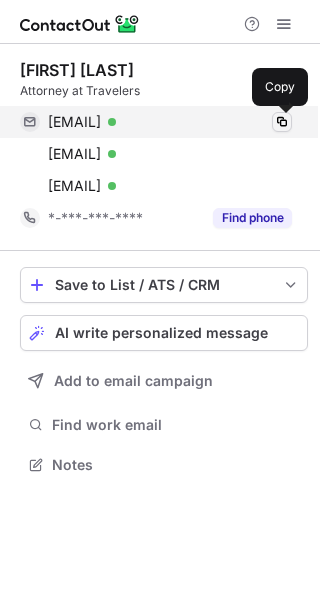 click at bounding box center [282, 122] 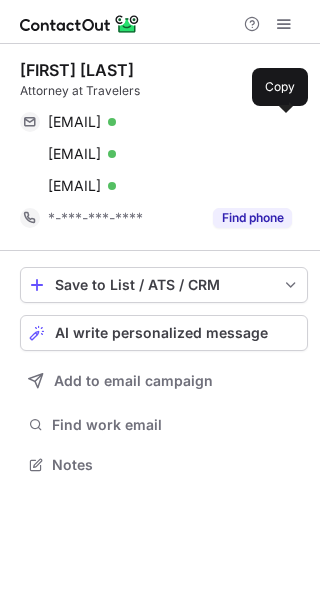 type 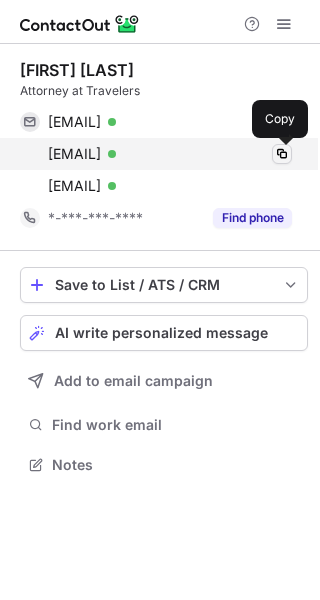 click at bounding box center [282, 154] 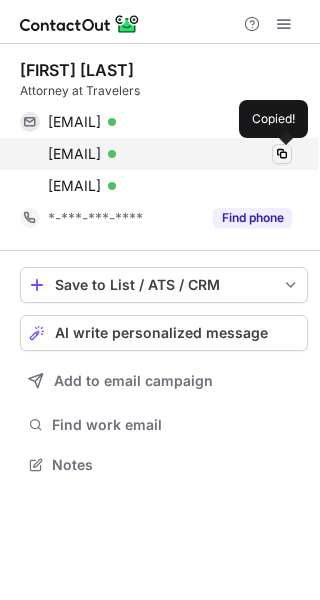 type 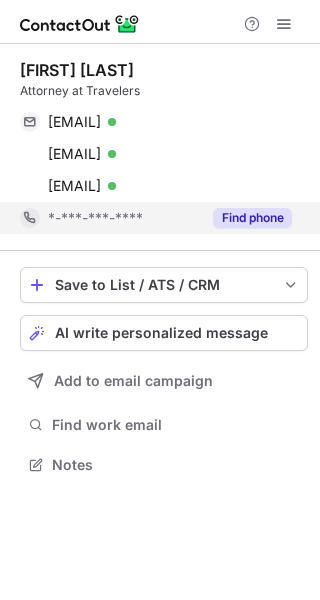 click on "Find phone" at bounding box center [252, 218] 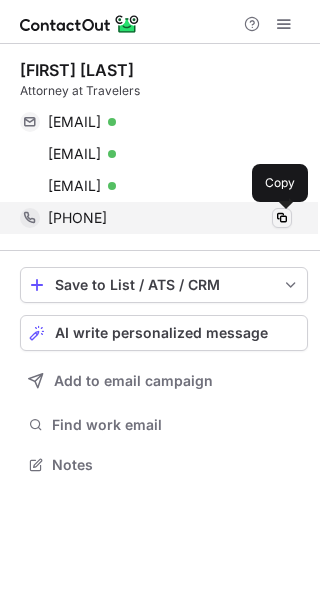 click at bounding box center [282, 218] 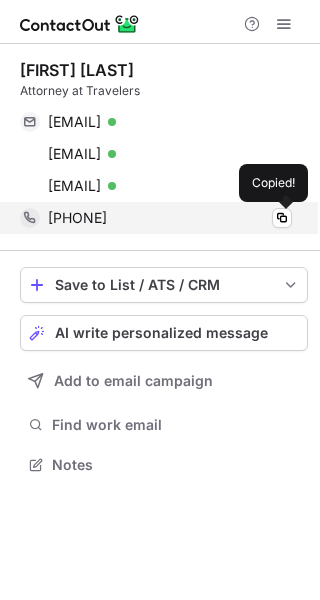 type 